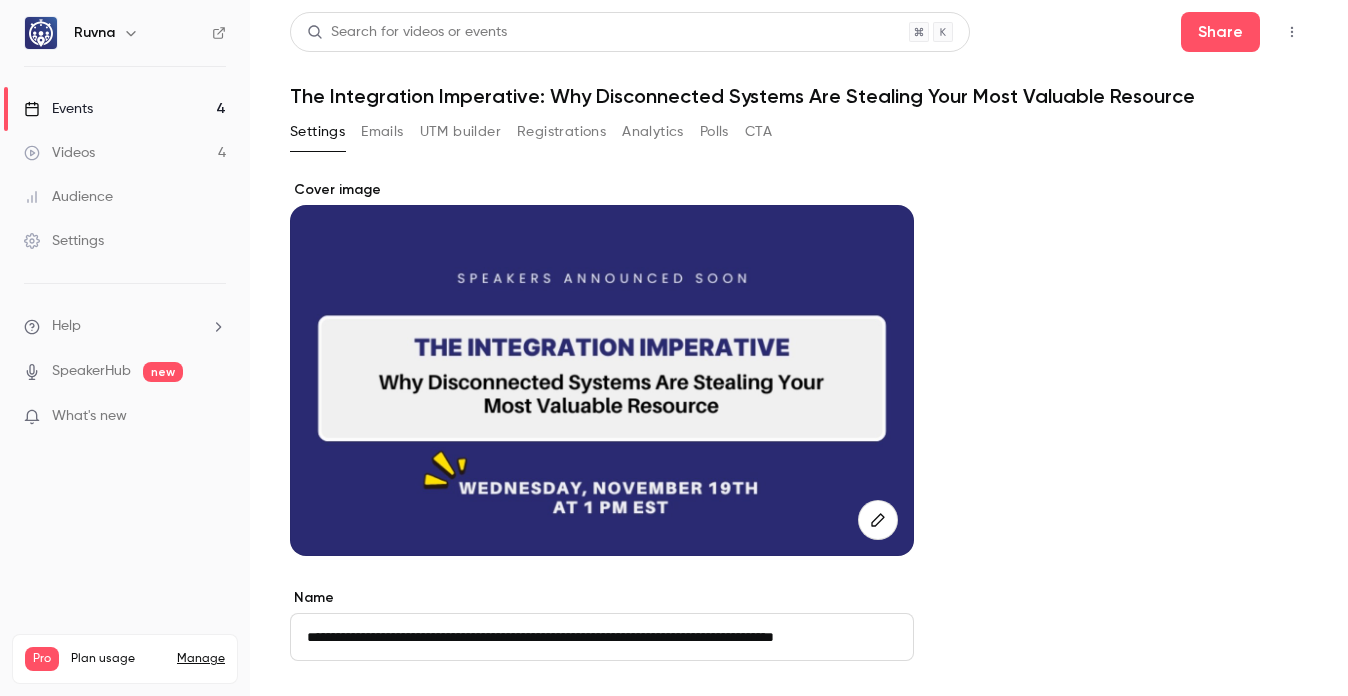 scroll, scrollTop: 0, scrollLeft: 0, axis: both 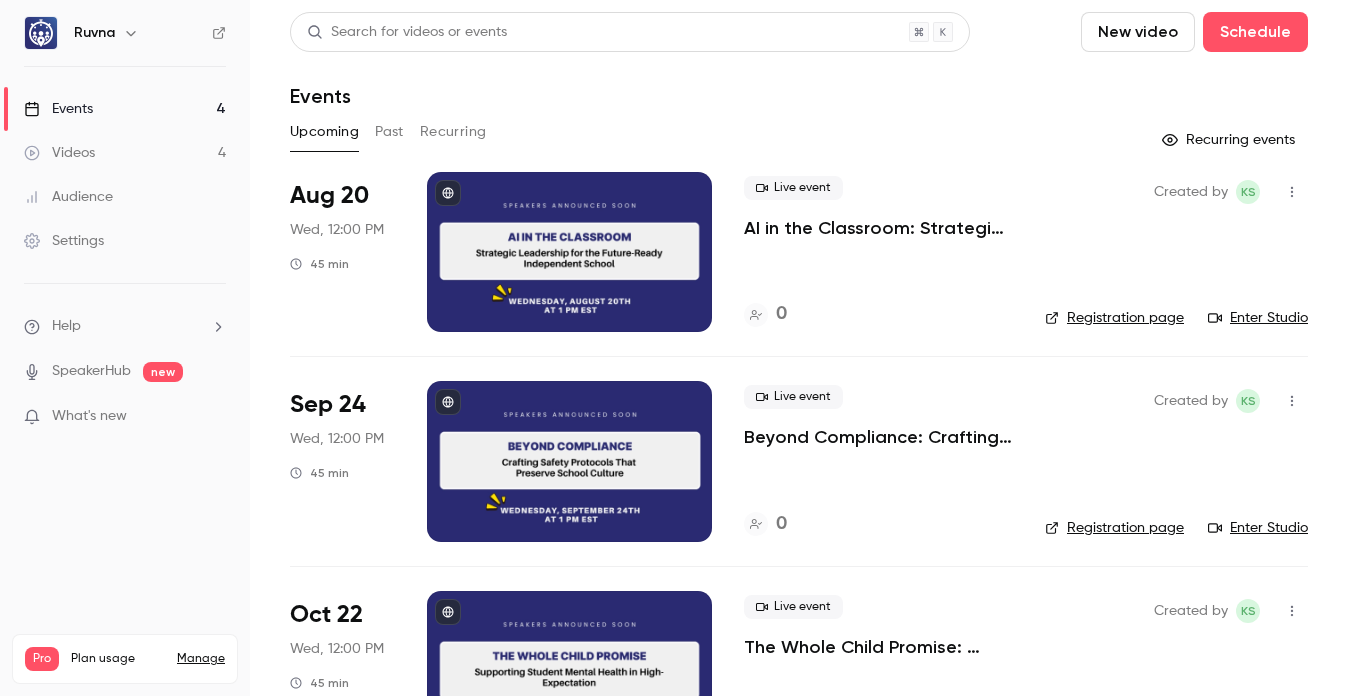 click on "AI in the Classroom: Strategic Leadership for the Future-Ready Independent School" at bounding box center [878, 228] 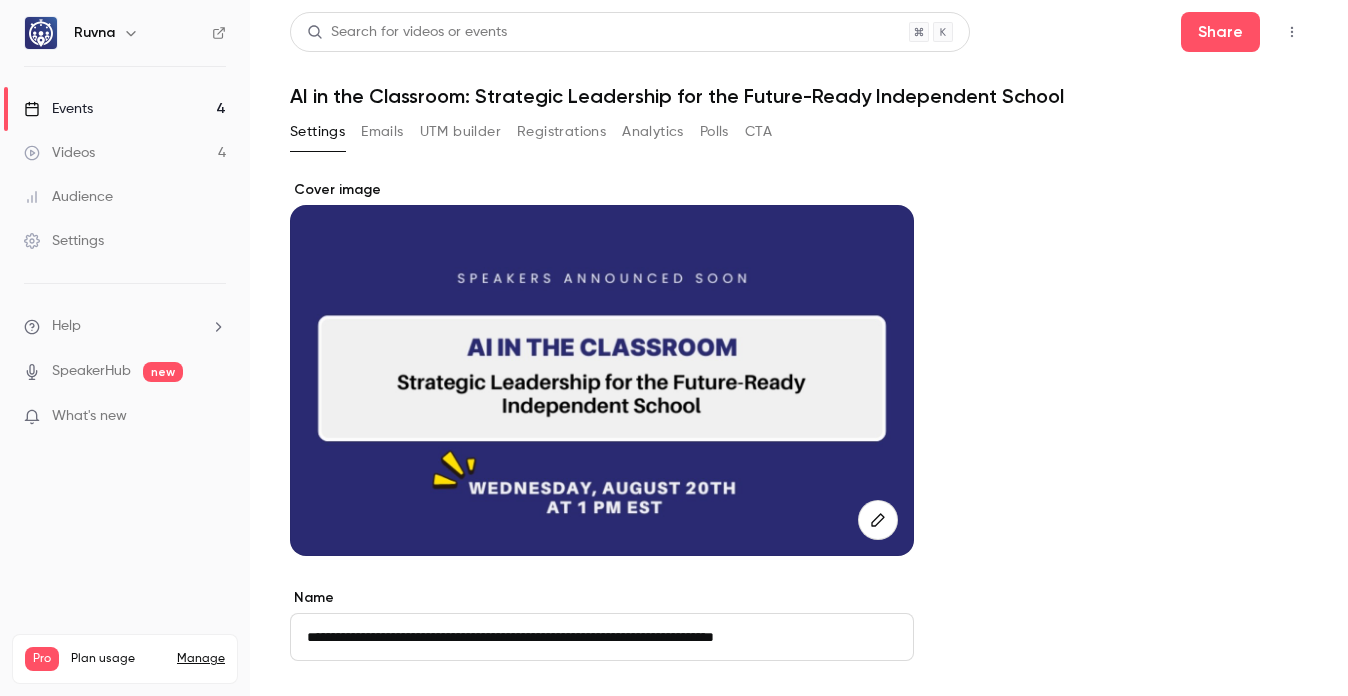 click on "UTM builder" at bounding box center [460, 132] 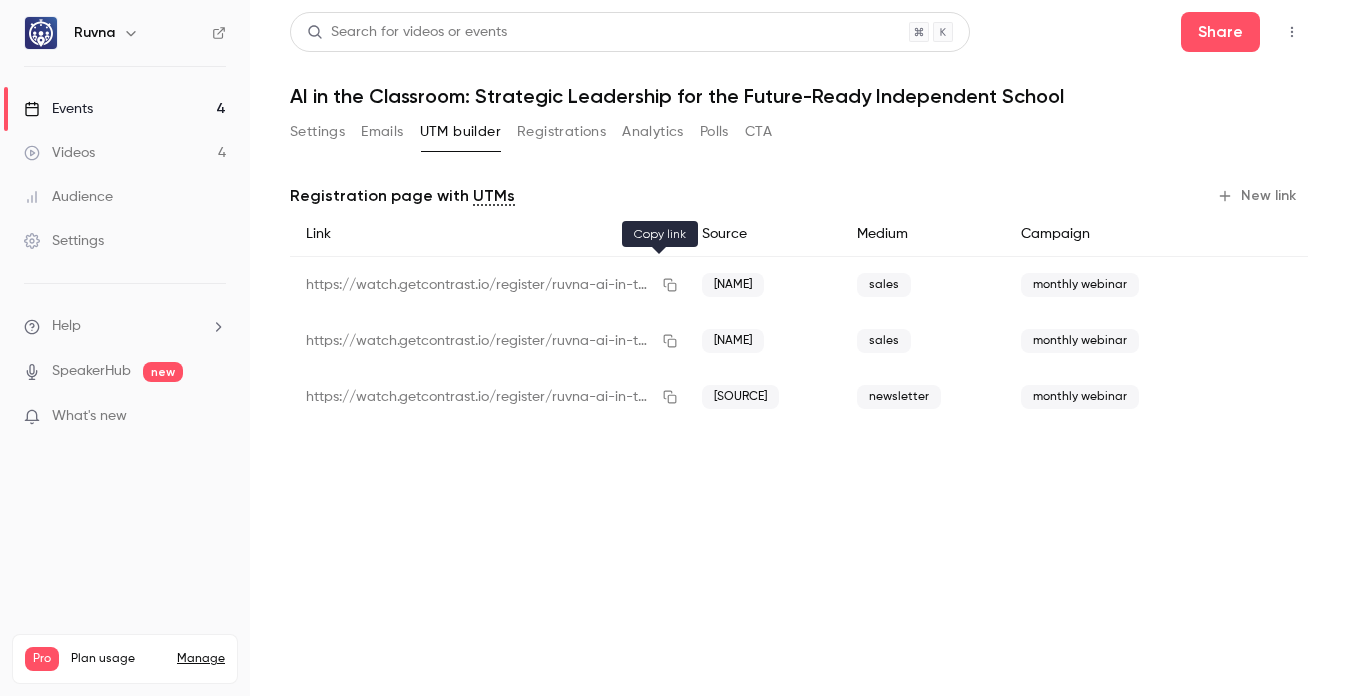 click 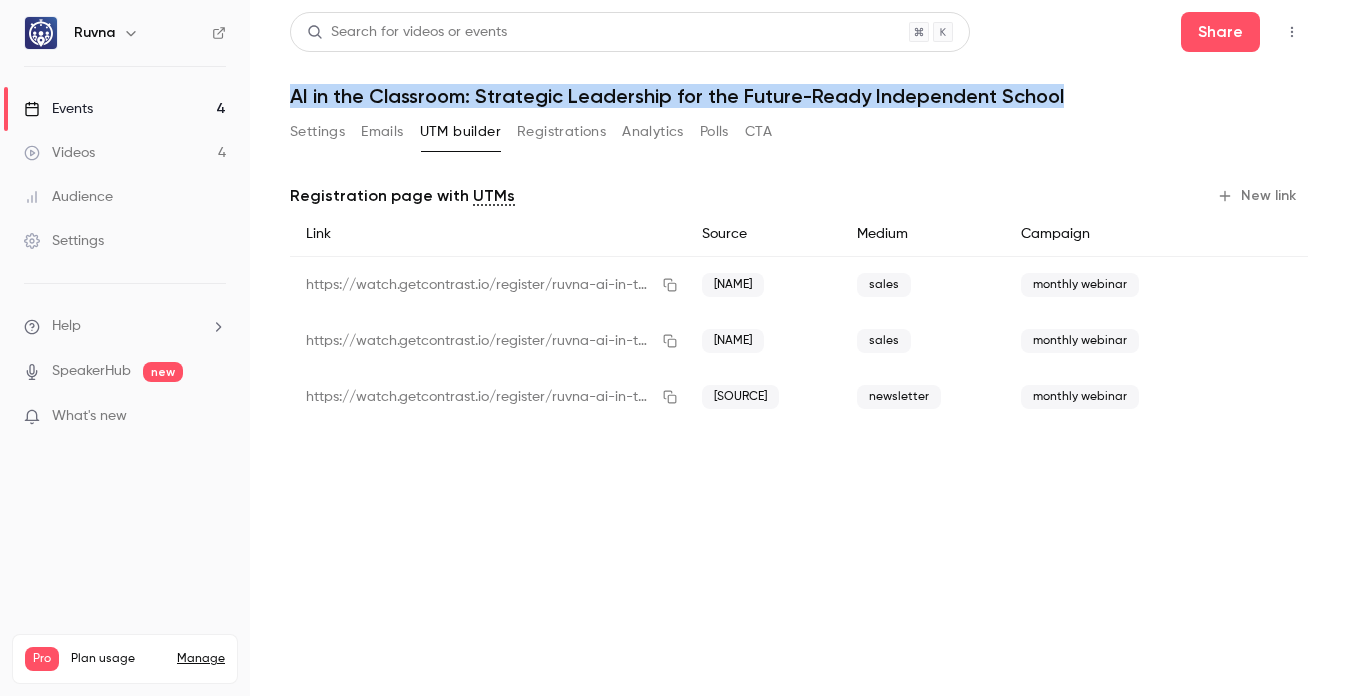 drag, startPoint x: 281, startPoint y: 95, endPoint x: 1056, endPoint y: 94, distance: 775.0007 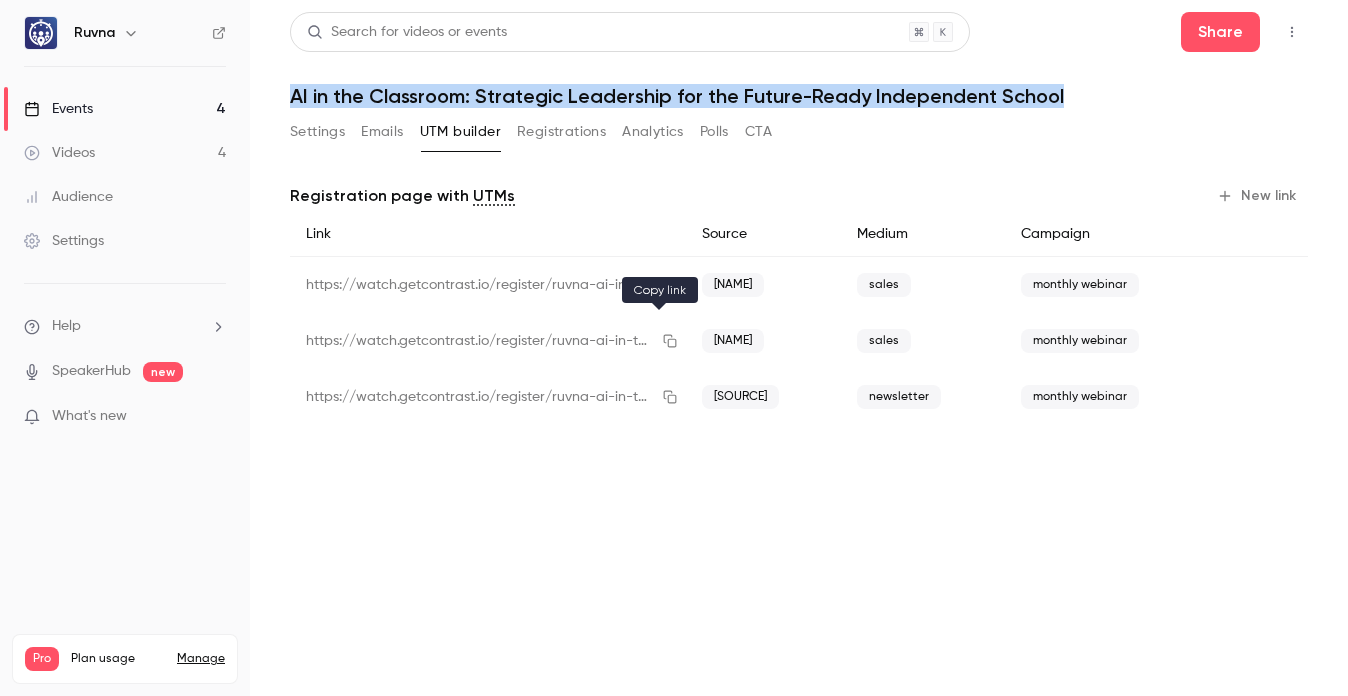 click at bounding box center (670, 341) 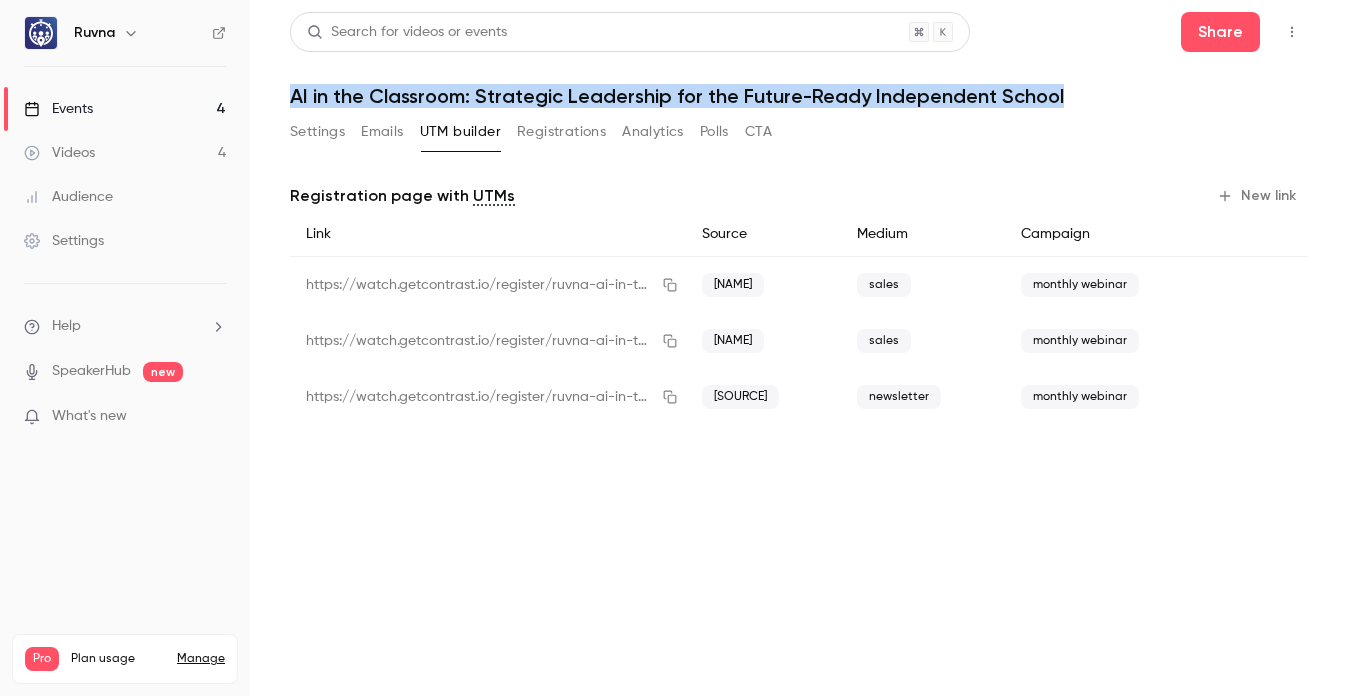 click on "Events 4" at bounding box center [125, 109] 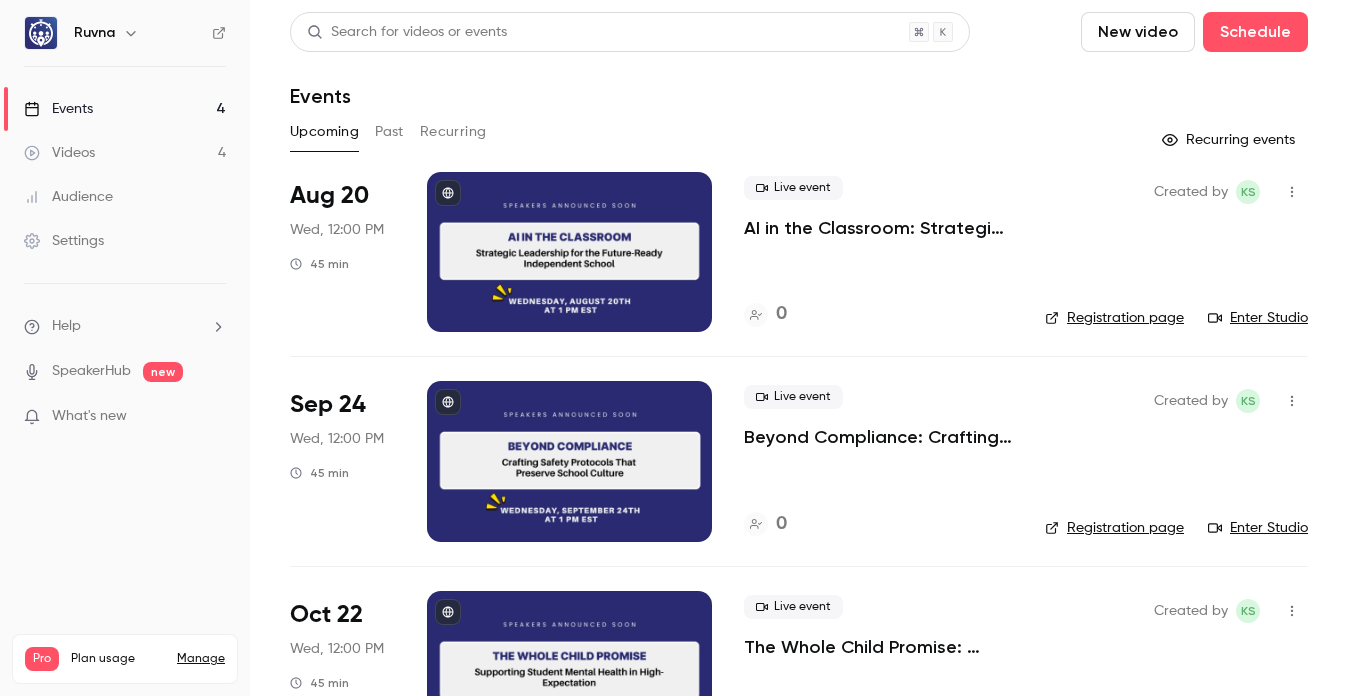 click on "Beyond Compliance: Crafting Safety Protocols That Preserve School Culture" at bounding box center [878, 437] 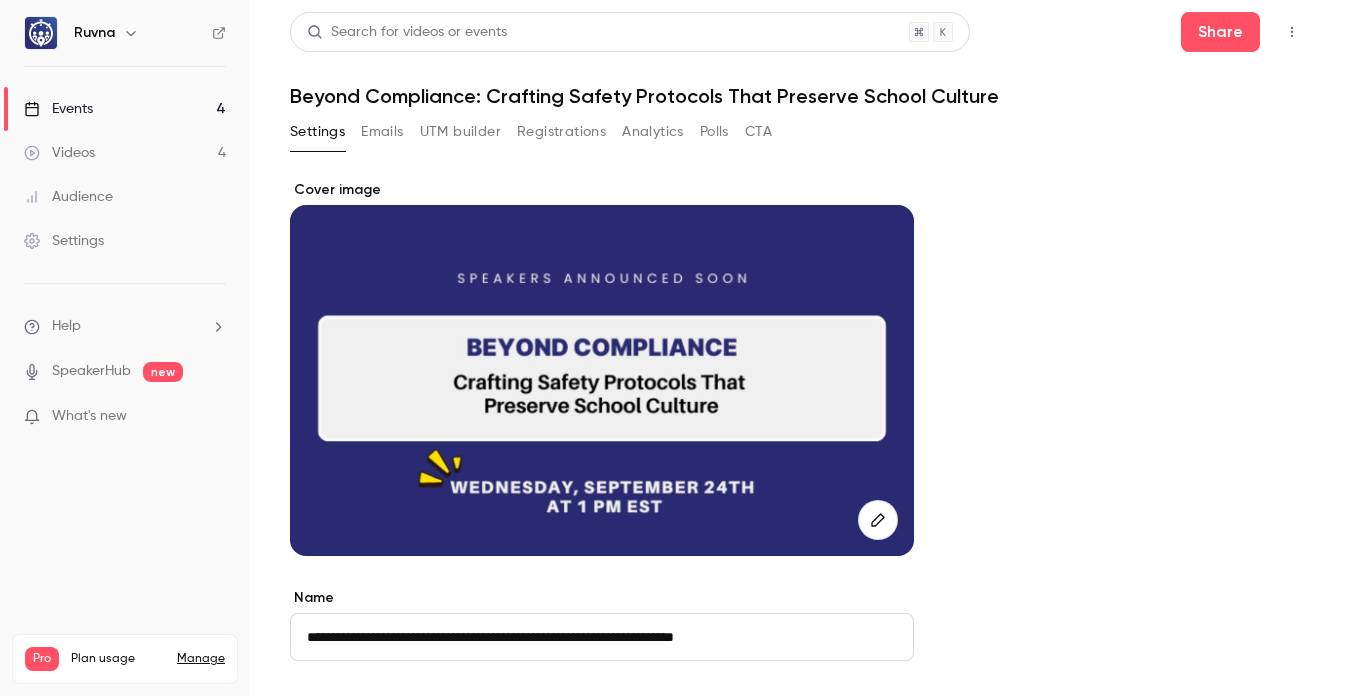 click on "UTM builder" at bounding box center (460, 132) 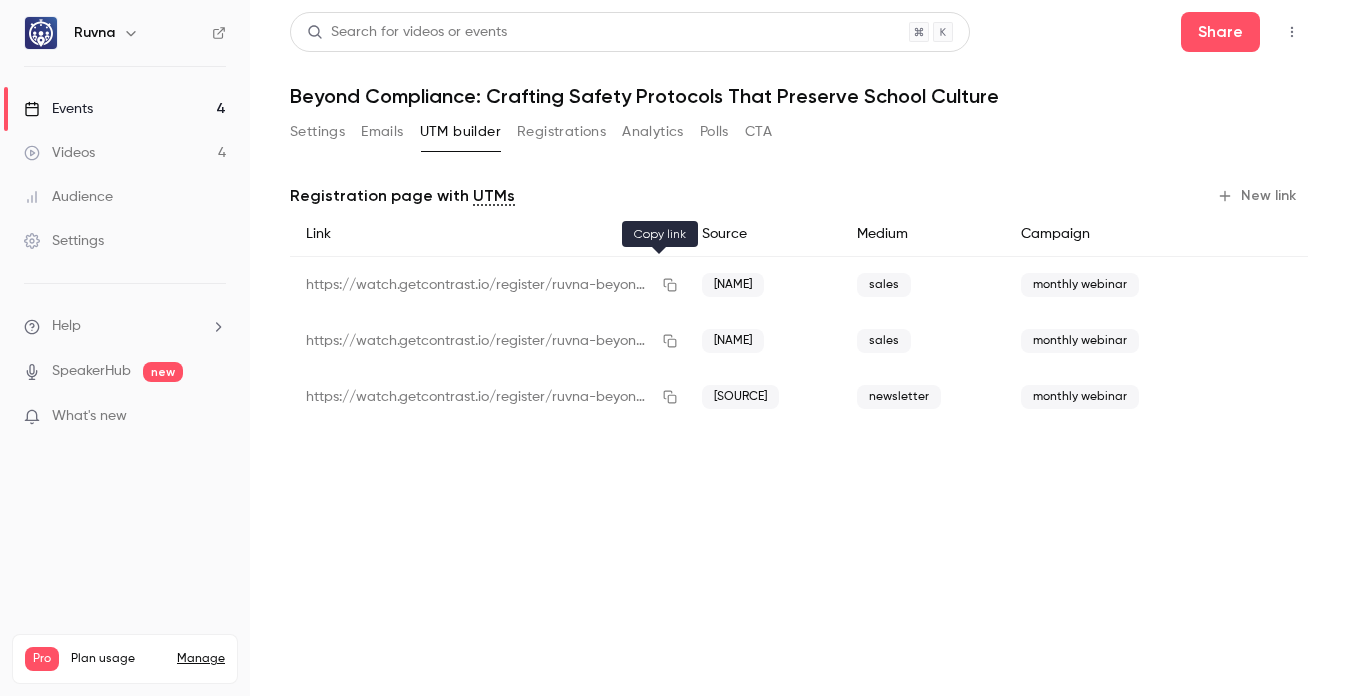 click 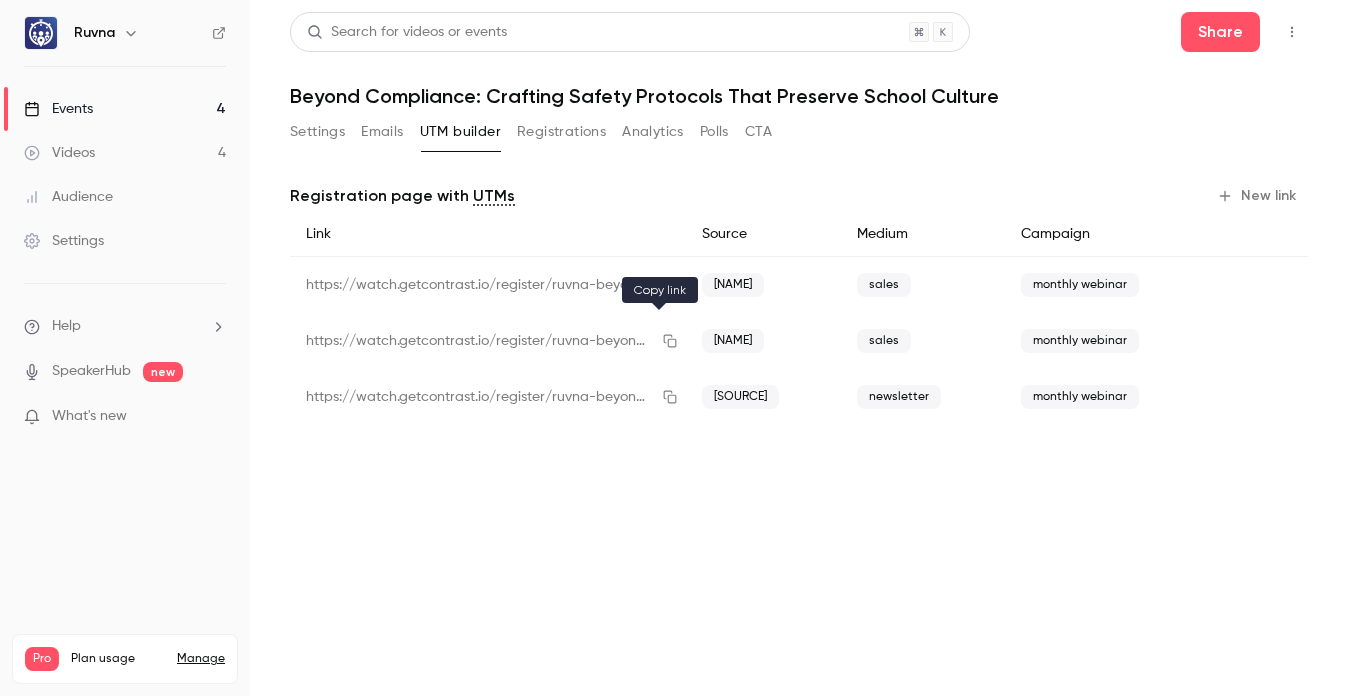 click 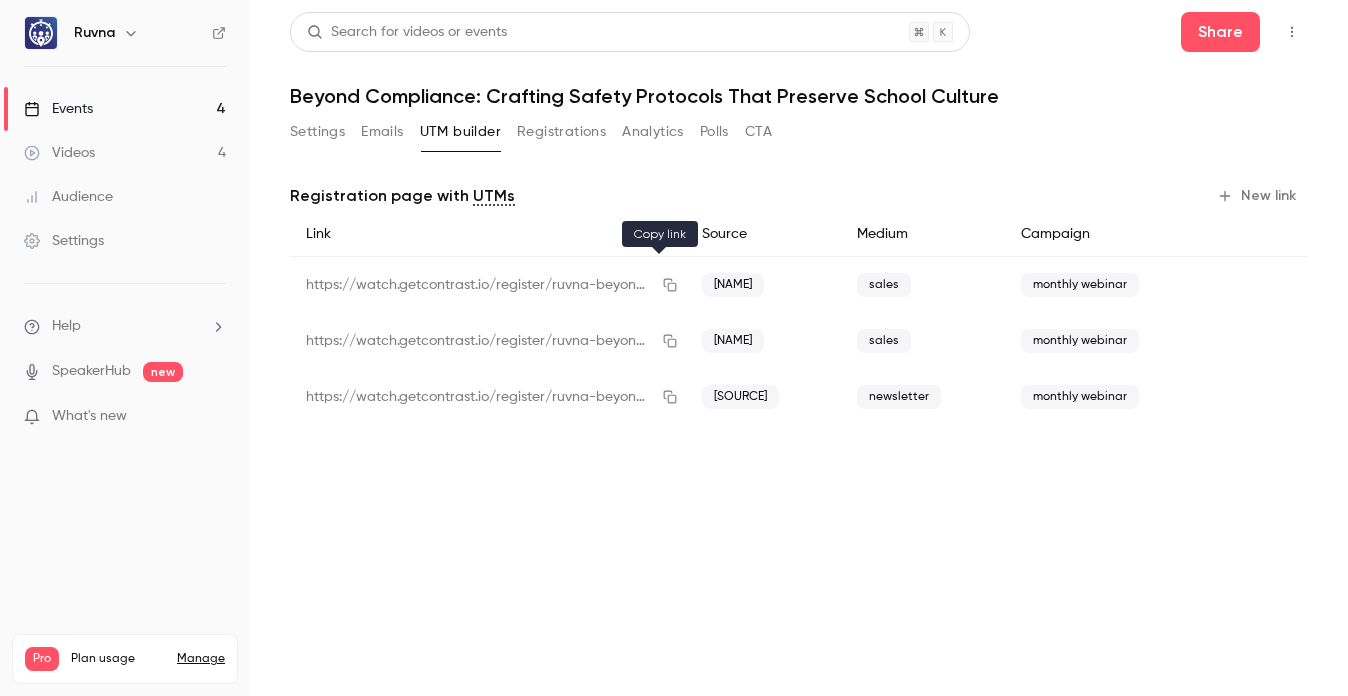 drag, startPoint x: 652, startPoint y: 282, endPoint x: 706, endPoint y: 218, distance: 83.737686 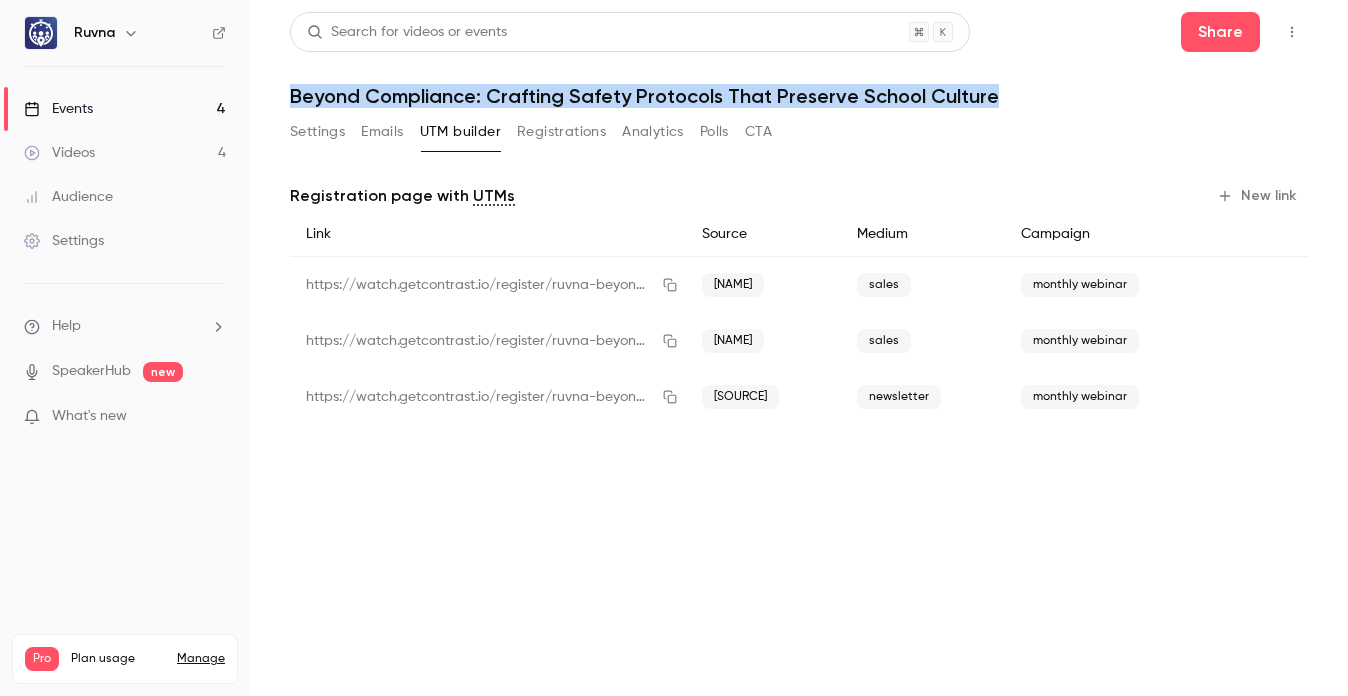 drag, startPoint x: 1008, startPoint y: 94, endPoint x: 290, endPoint y: 100, distance: 718.0251 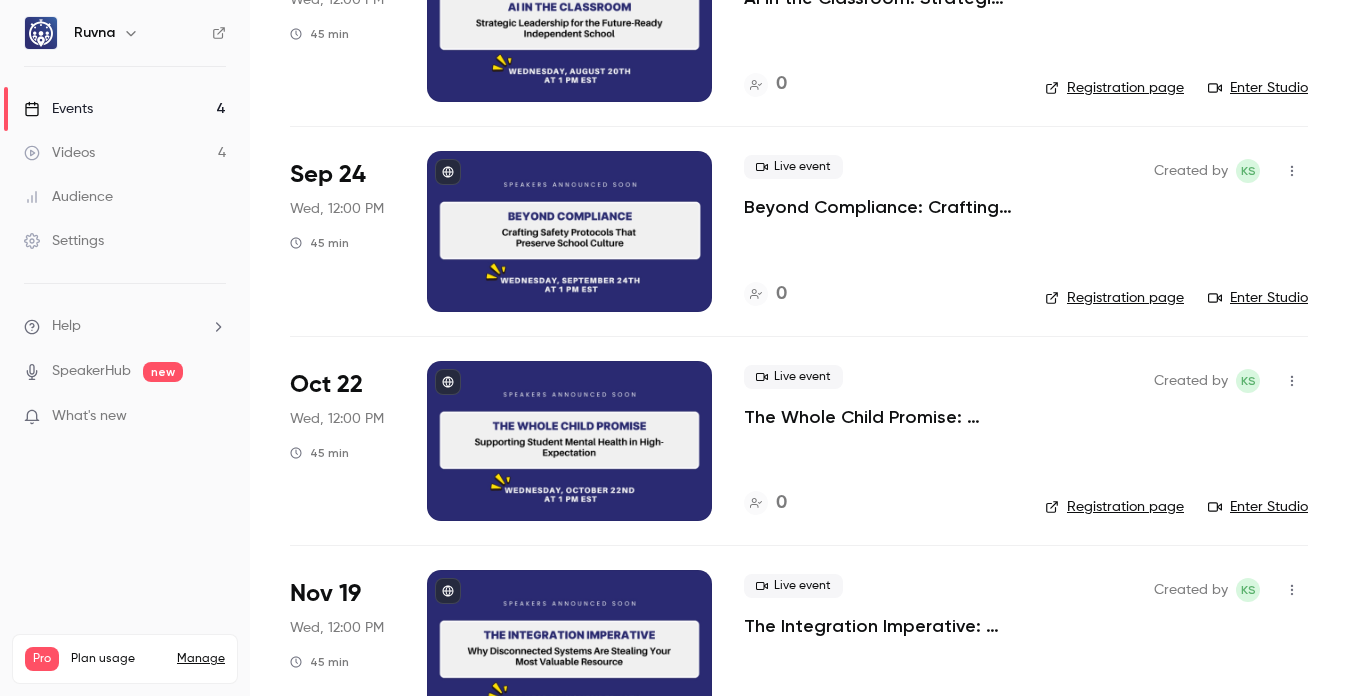 scroll, scrollTop: 285, scrollLeft: 0, axis: vertical 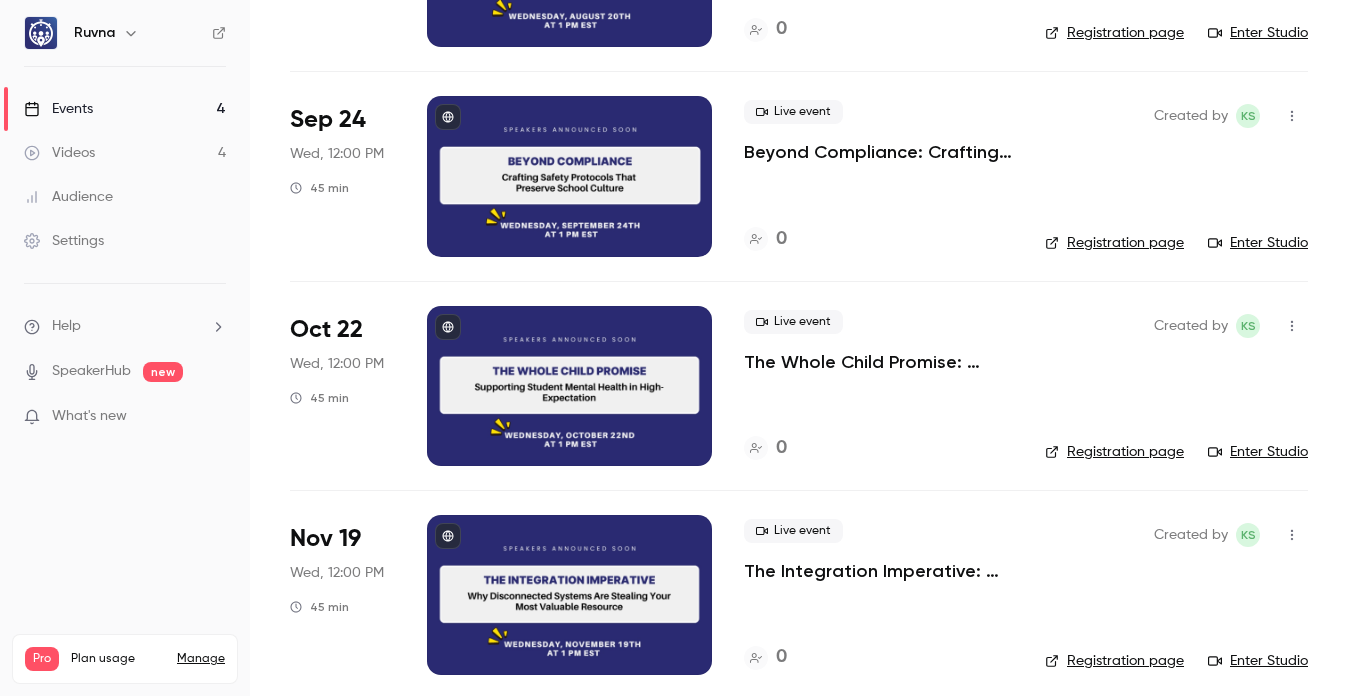 click on "The Whole Child Promise: Supporting Student Mental Health in High-Expectation Environments" at bounding box center [878, 362] 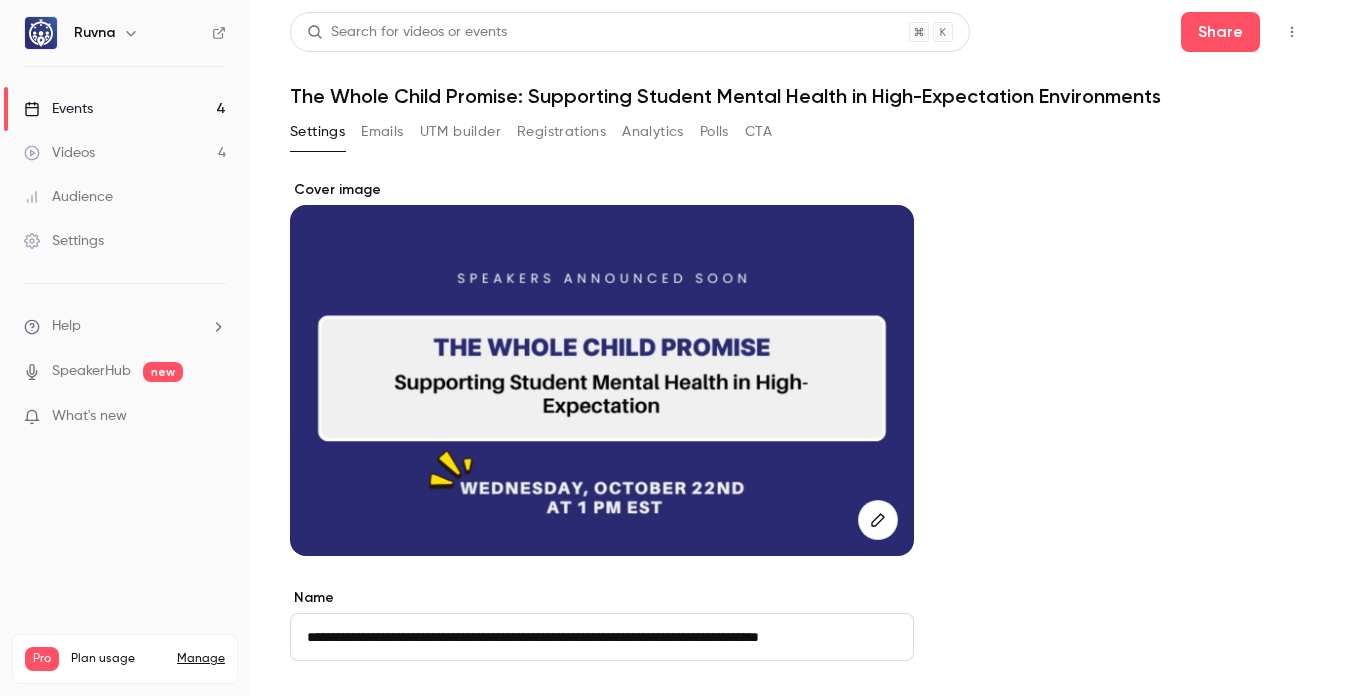 scroll, scrollTop: 0, scrollLeft: 17, axis: horizontal 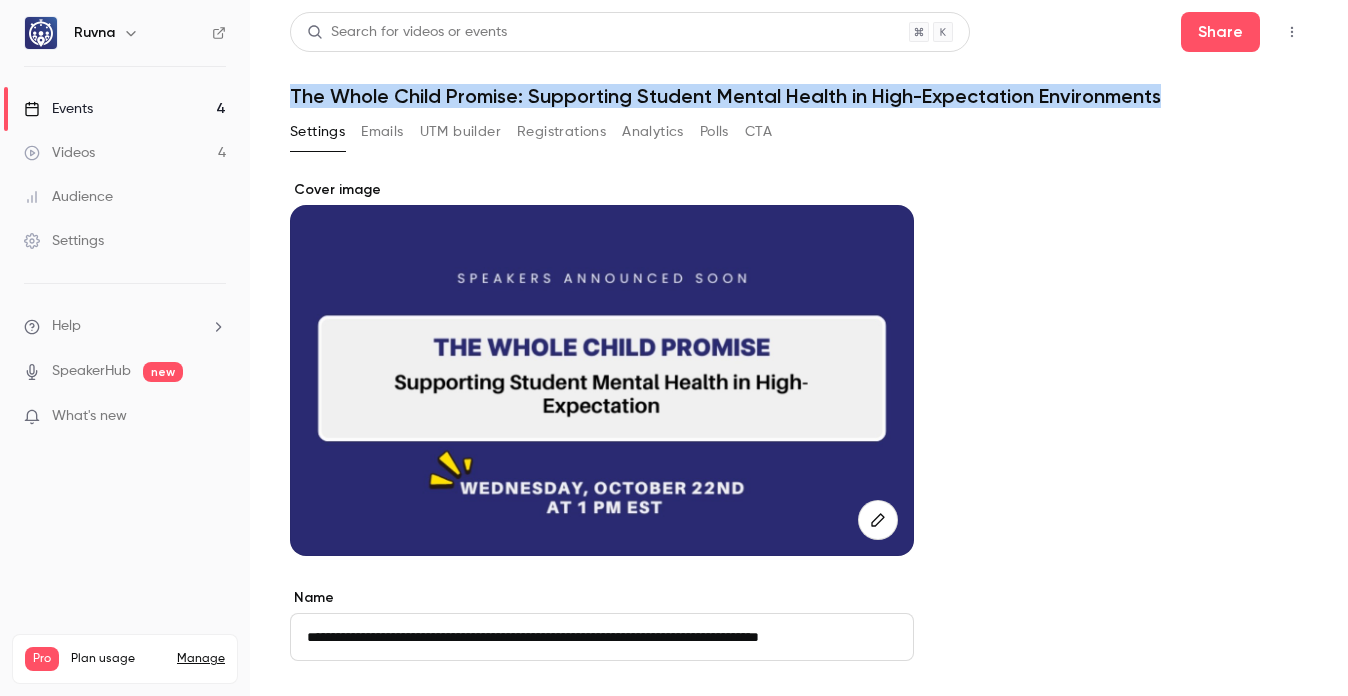drag, startPoint x: 1171, startPoint y: 94, endPoint x: 285, endPoint y: 105, distance: 886.0683 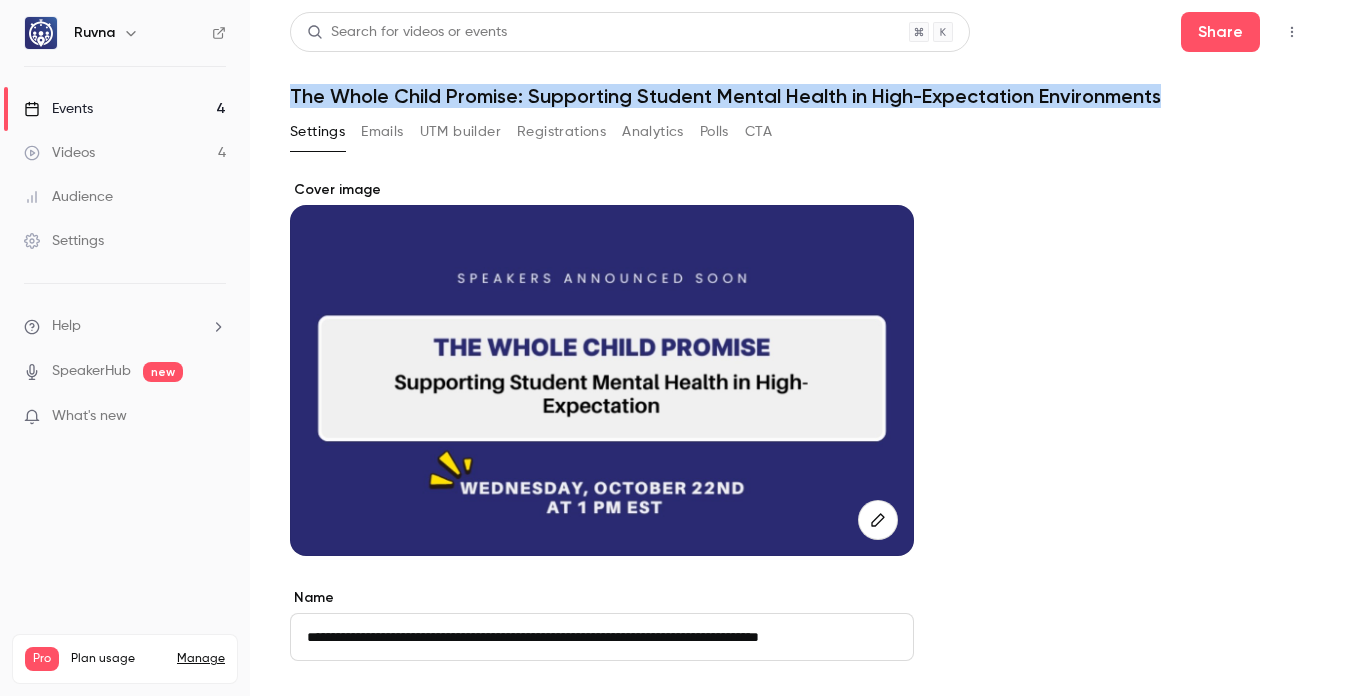 click on "UTM builder" at bounding box center (460, 132) 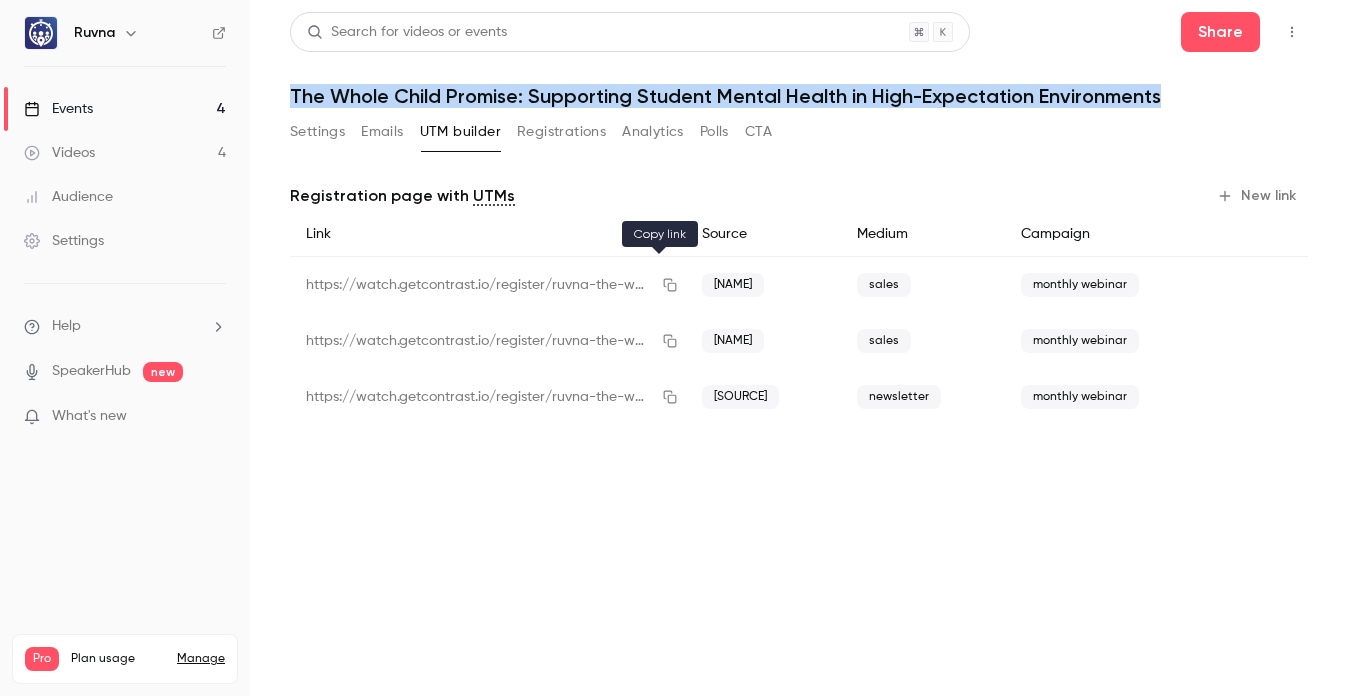 drag, startPoint x: 658, startPoint y: 285, endPoint x: 669, endPoint y: 272, distance: 17.029387 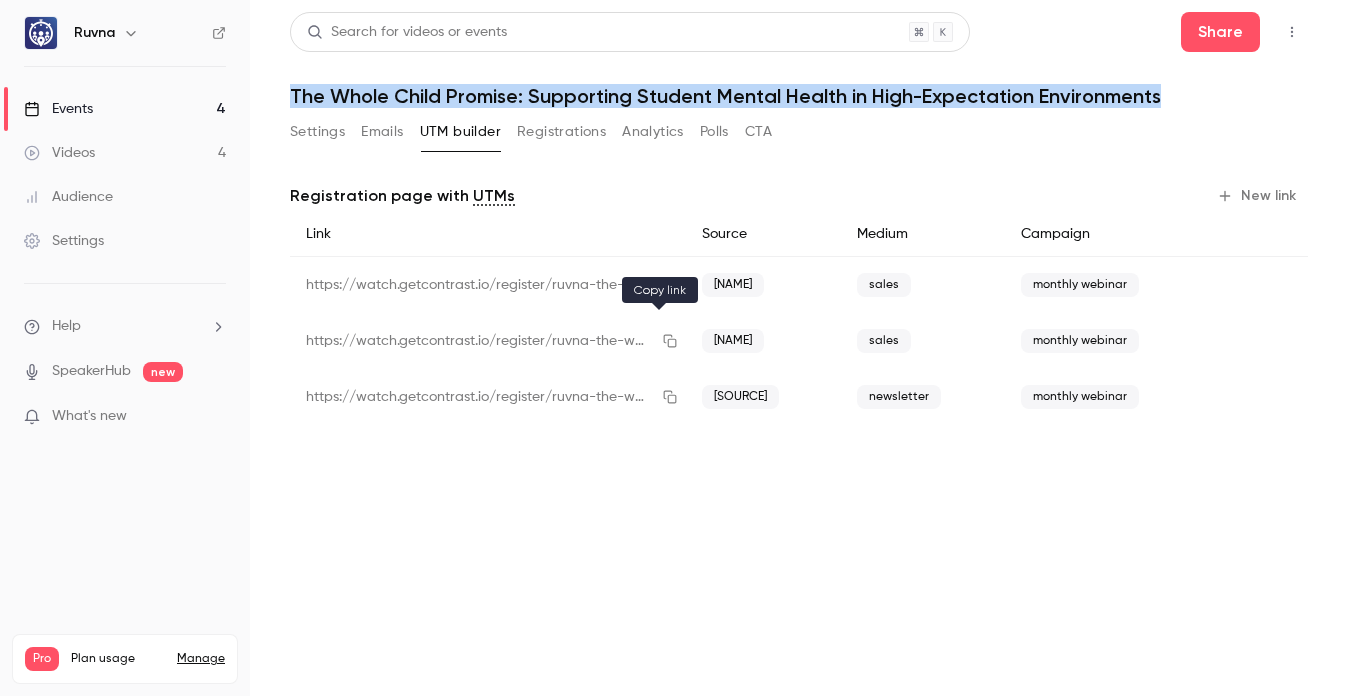 click 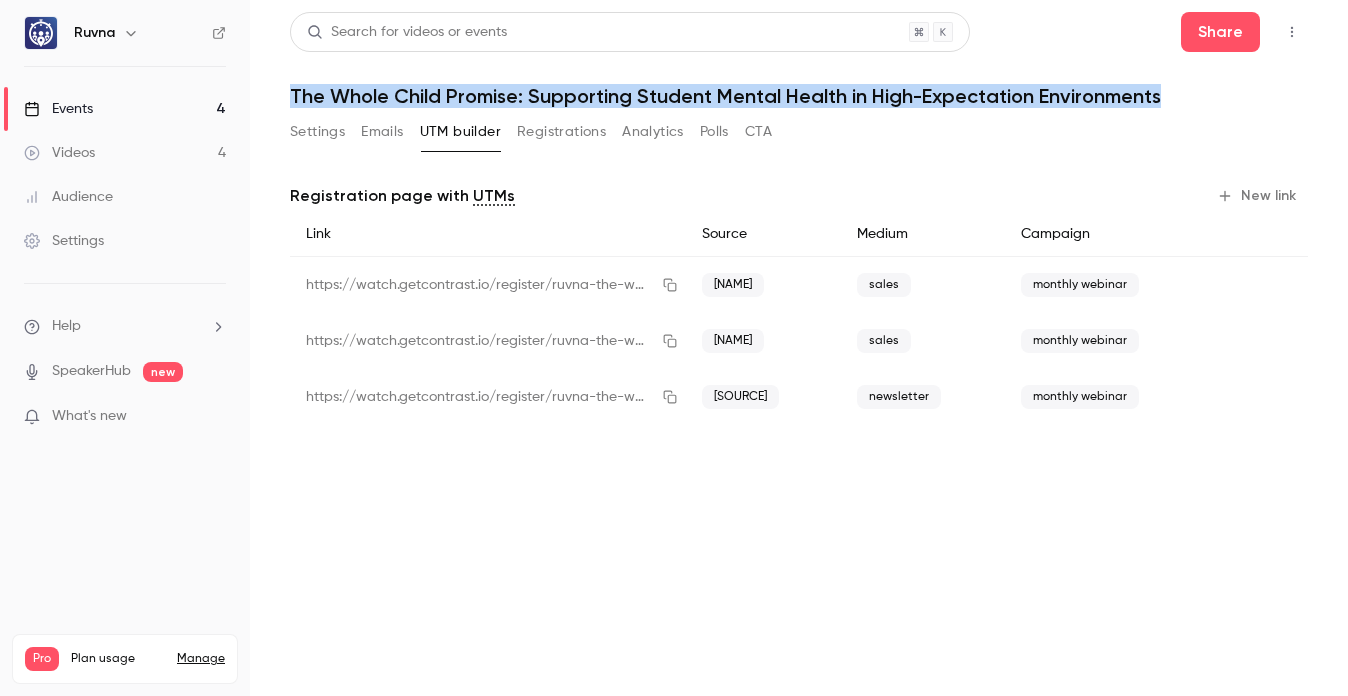 click on "Events 4" at bounding box center [125, 109] 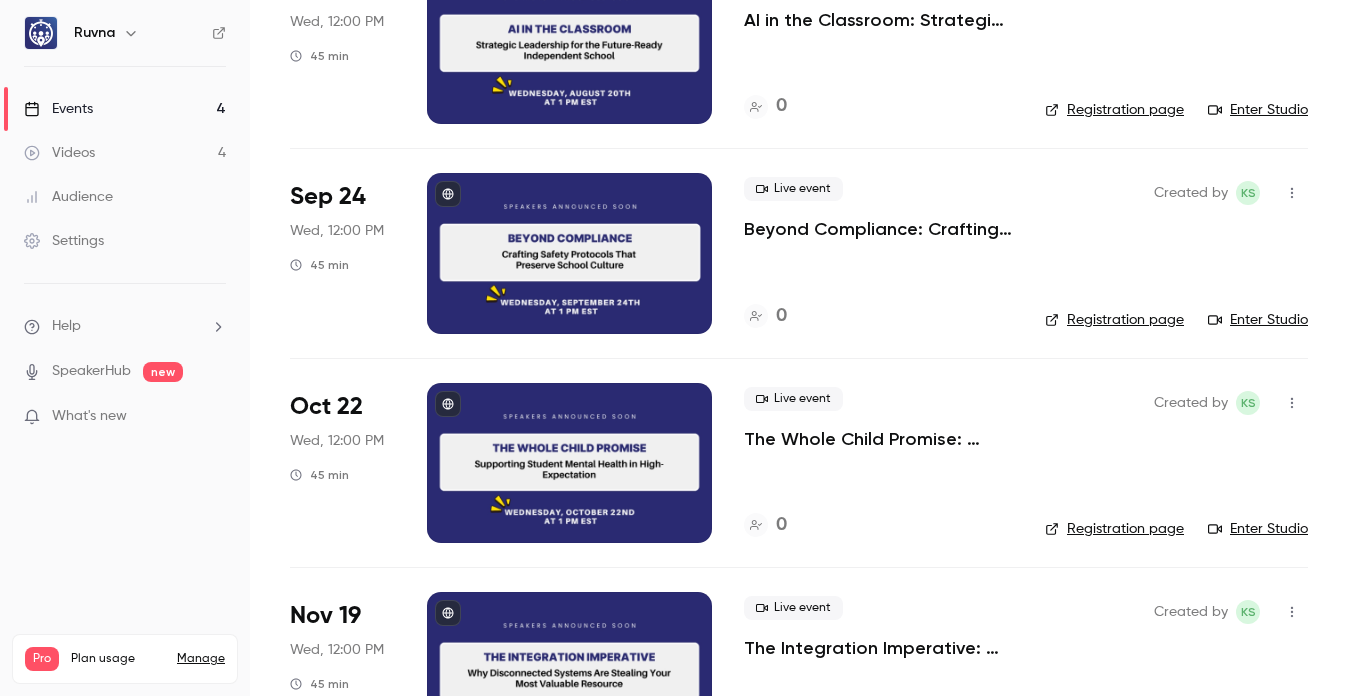 scroll, scrollTop: 300, scrollLeft: 0, axis: vertical 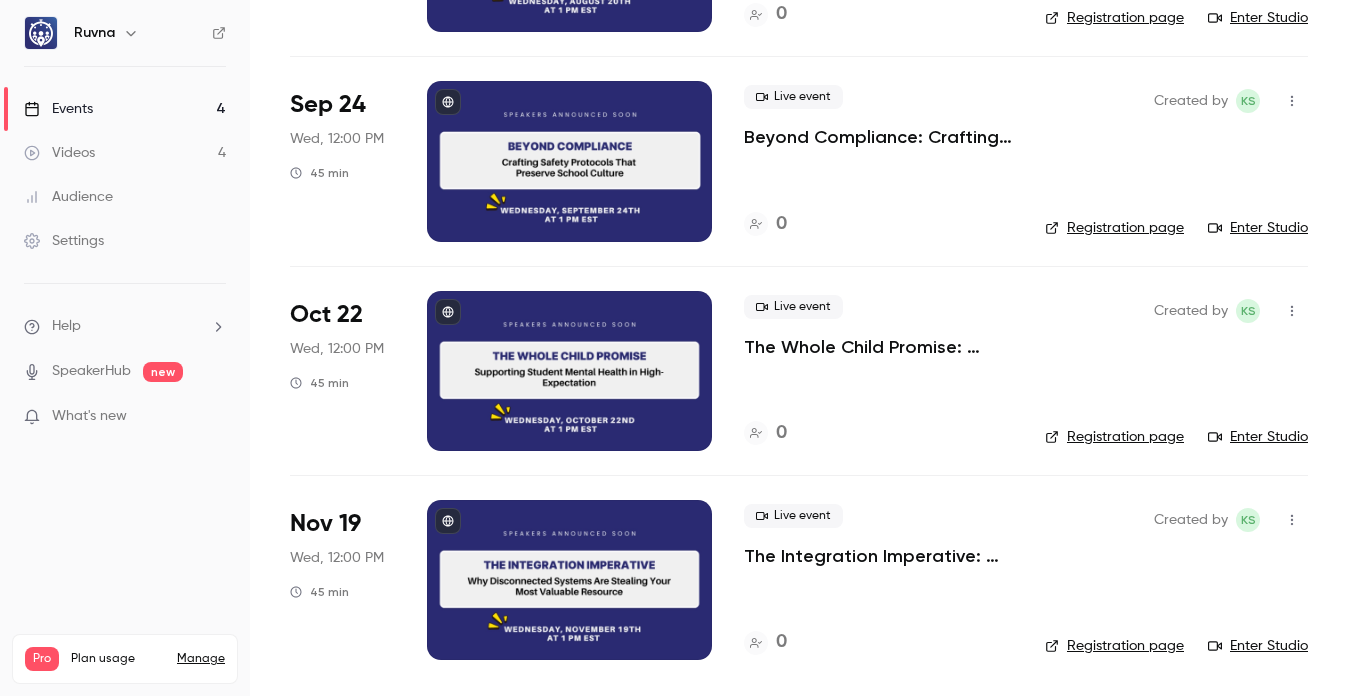 click on "The Integration Imperative: Why Disconnected Systems Are Stealing Your Most Valuable Resource" at bounding box center (878, 556) 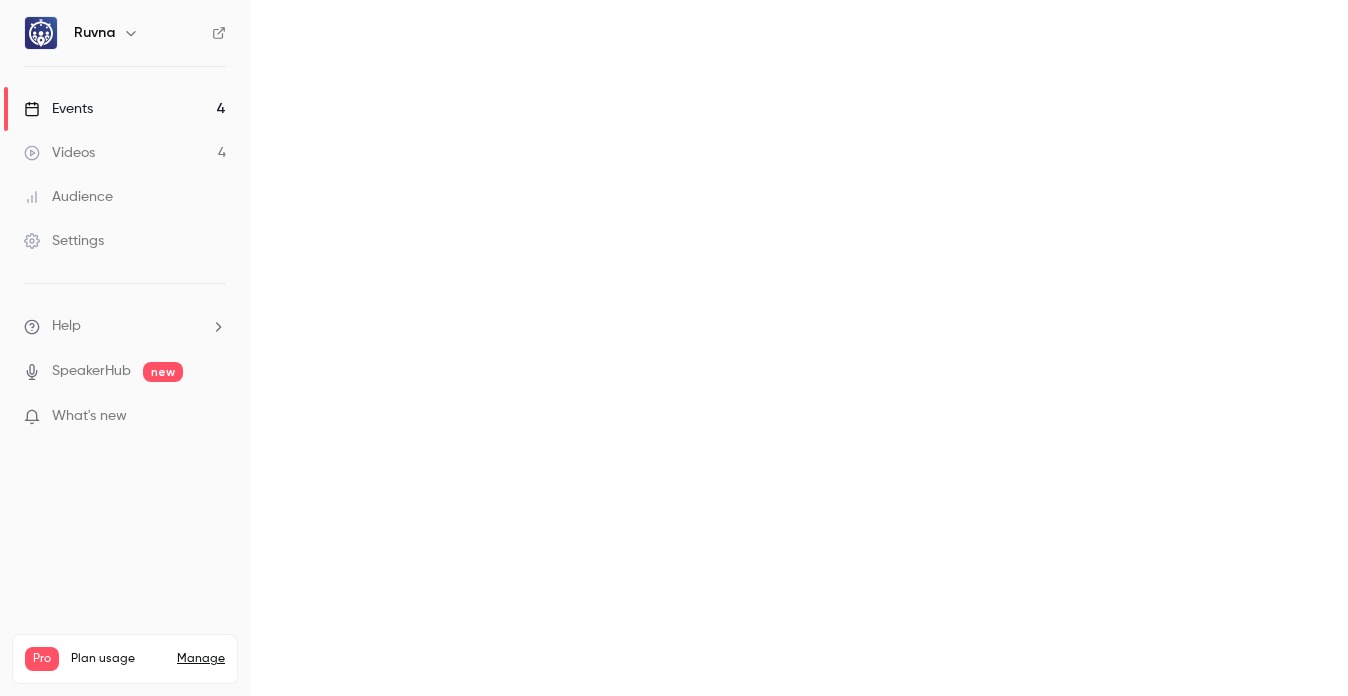 scroll, scrollTop: 0, scrollLeft: 0, axis: both 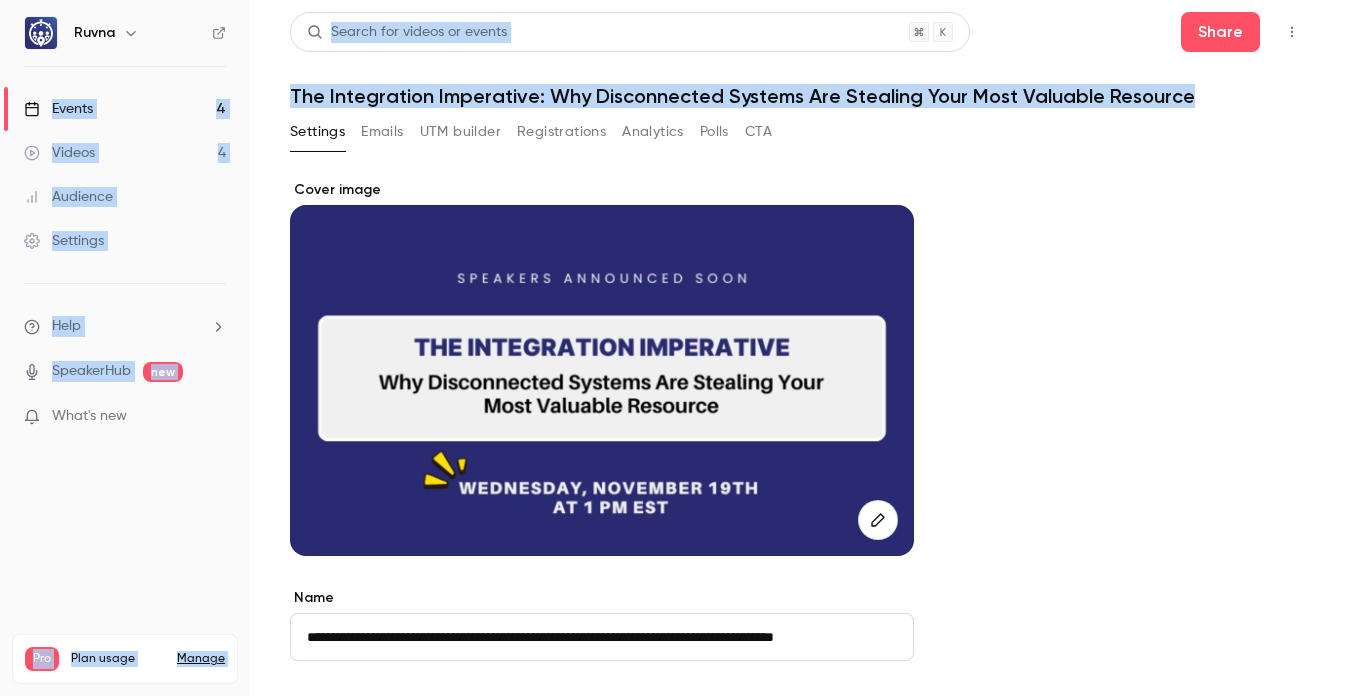 drag, startPoint x: 1202, startPoint y: 101, endPoint x: 267, endPoint y: 82, distance: 935.19305 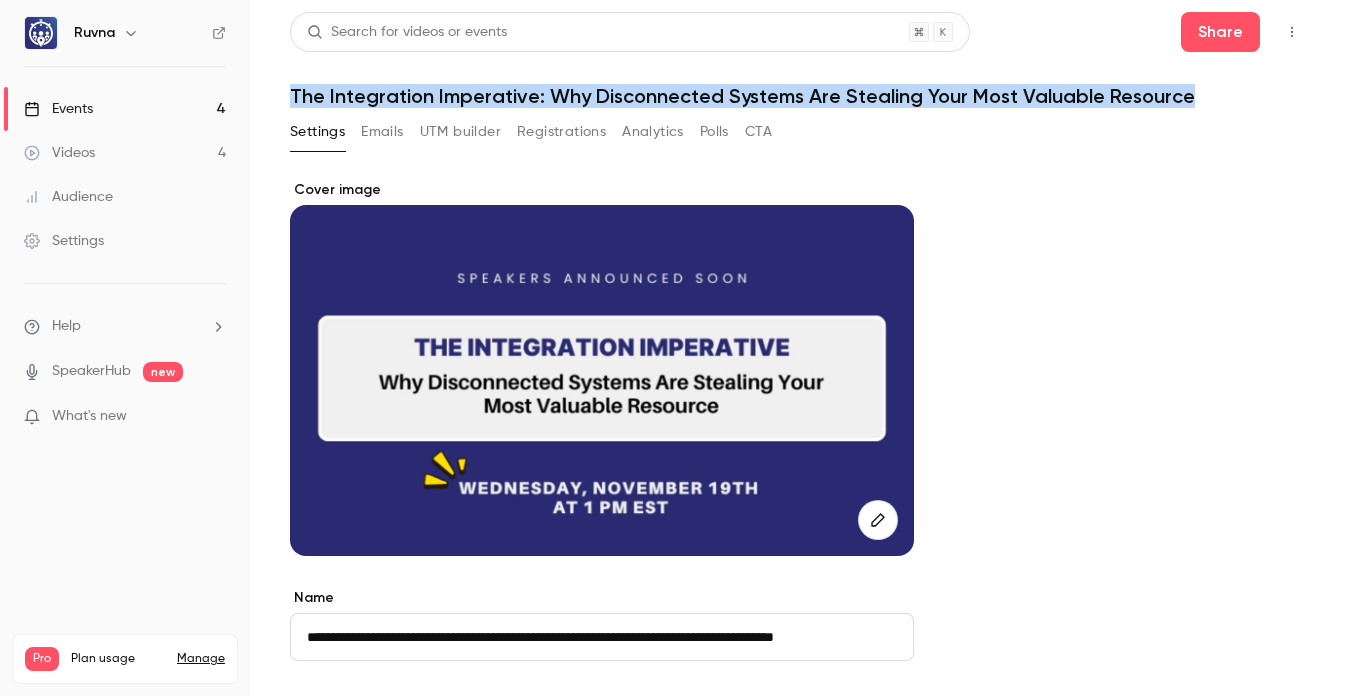 drag, startPoint x: 296, startPoint y: 92, endPoint x: 1167, endPoint y: 107, distance: 871.12915 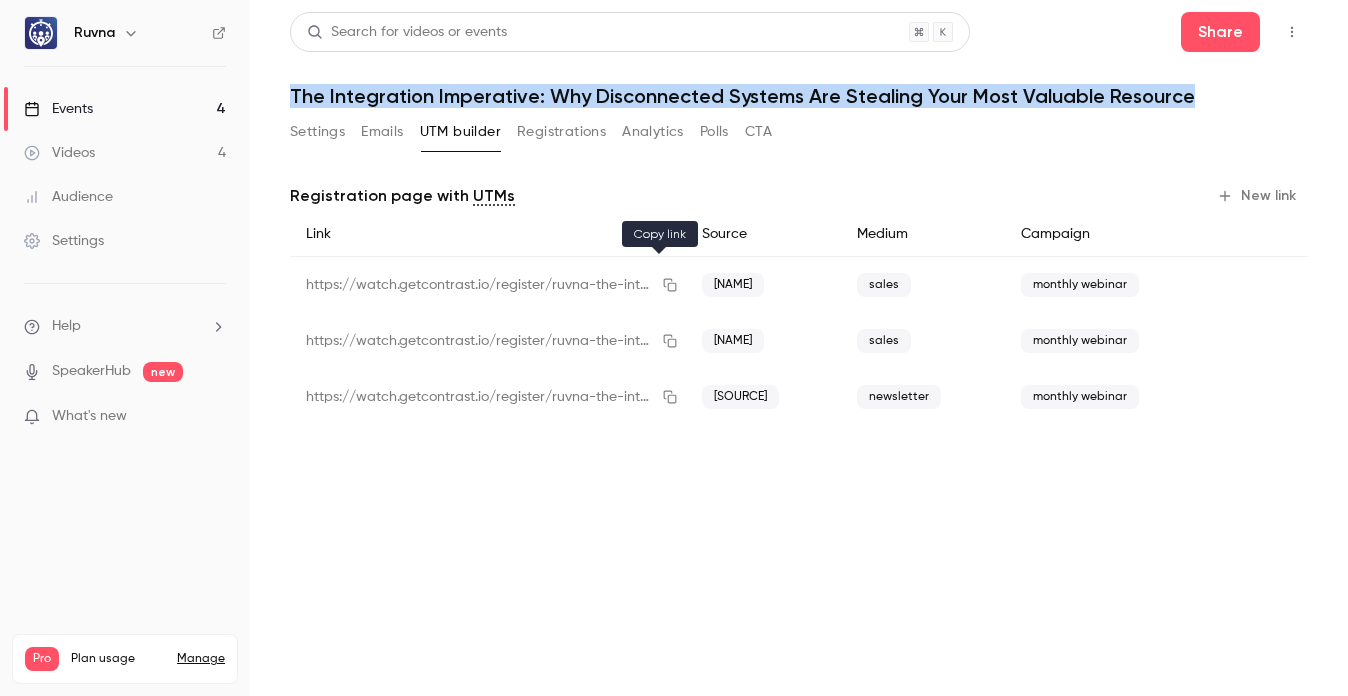 click 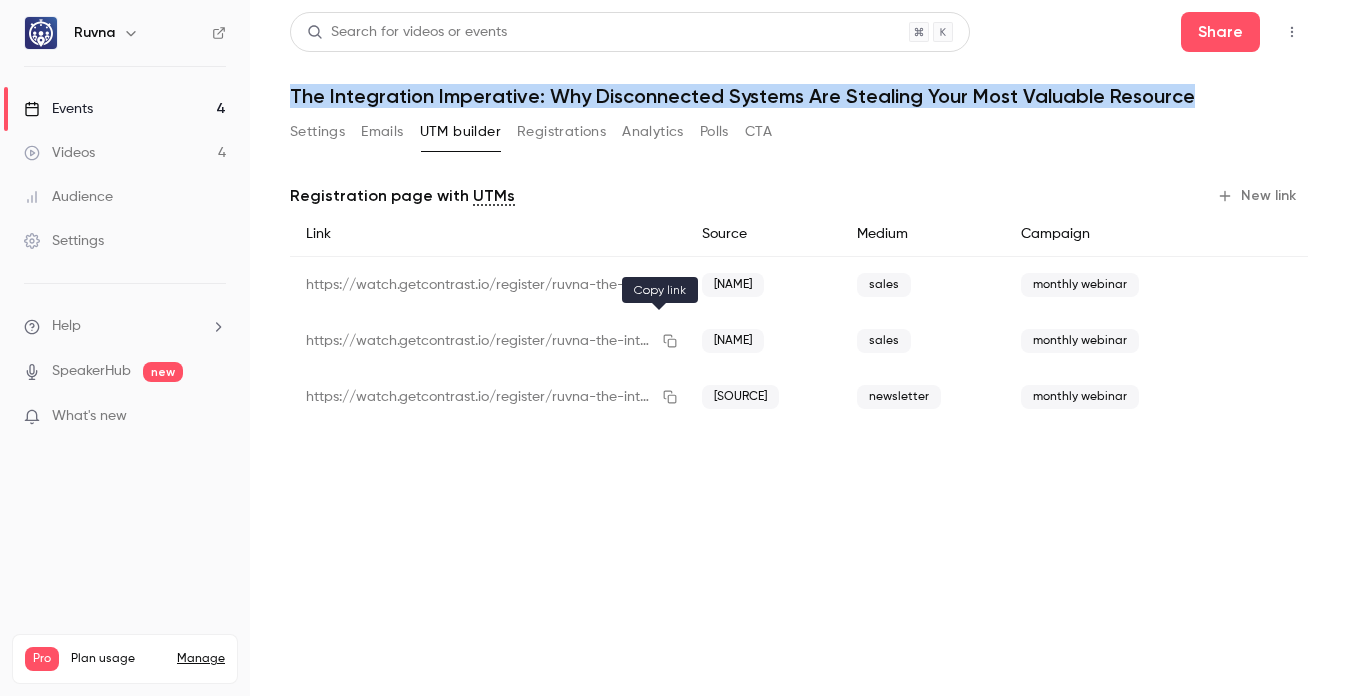 click 